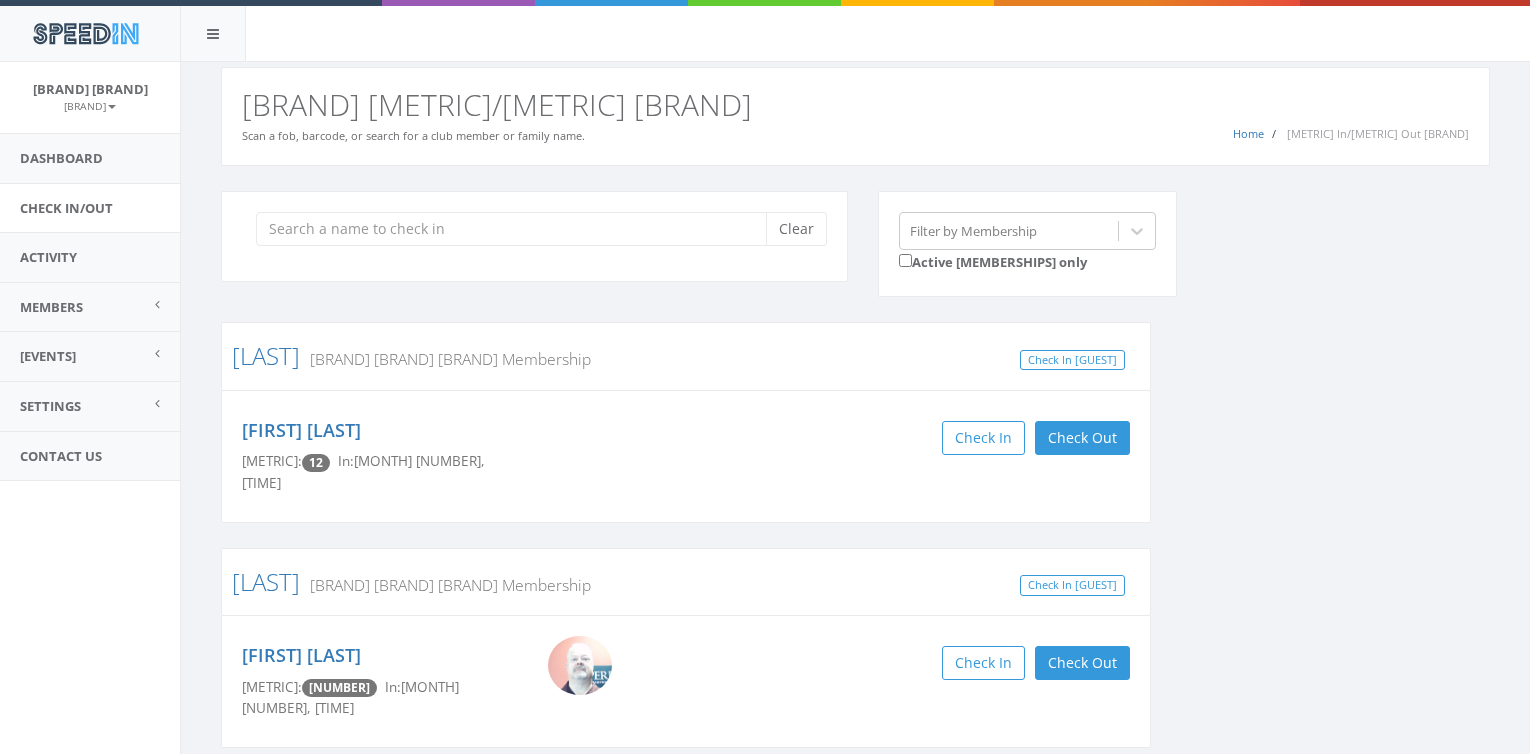 scroll, scrollTop: 0, scrollLeft: 0, axis: both 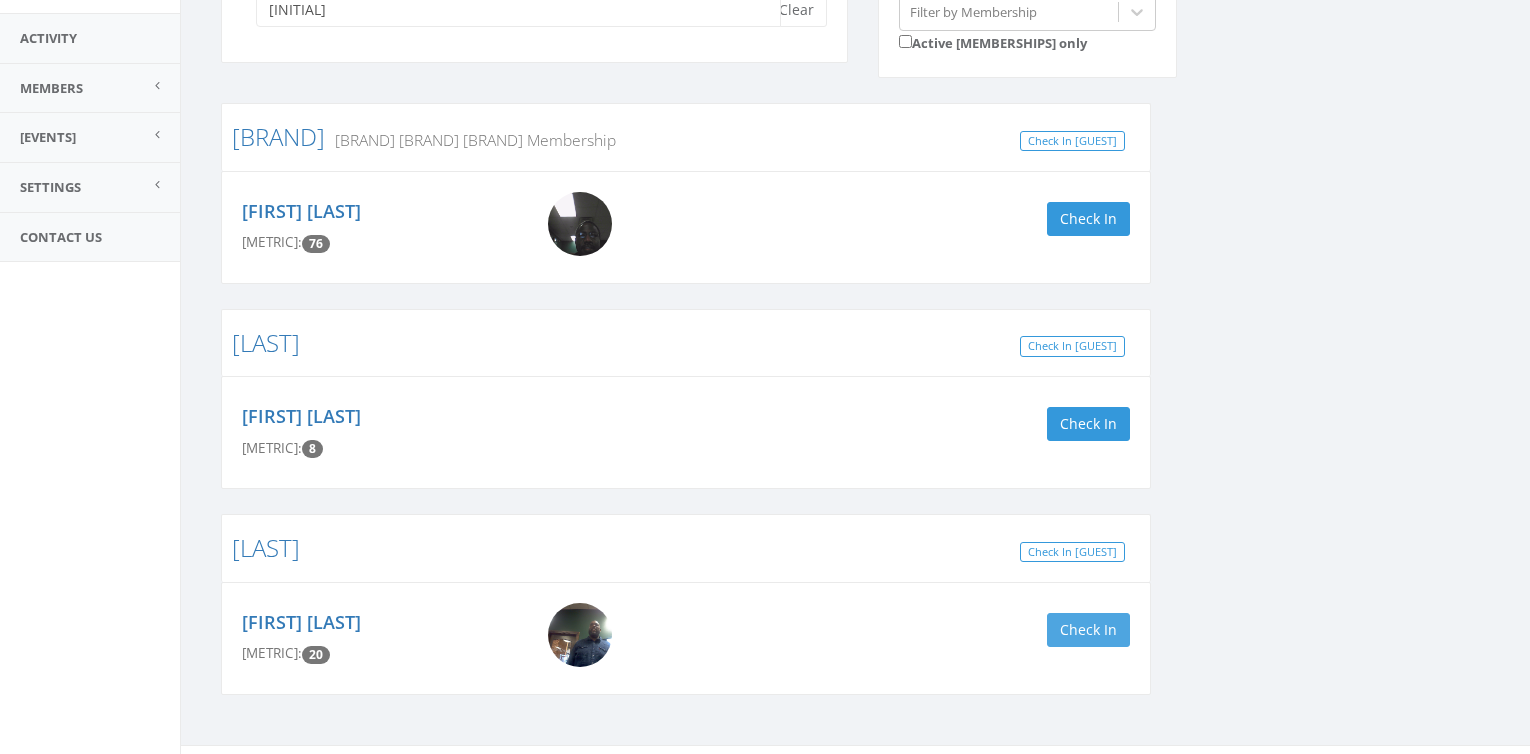 type on "[INITIAL]" 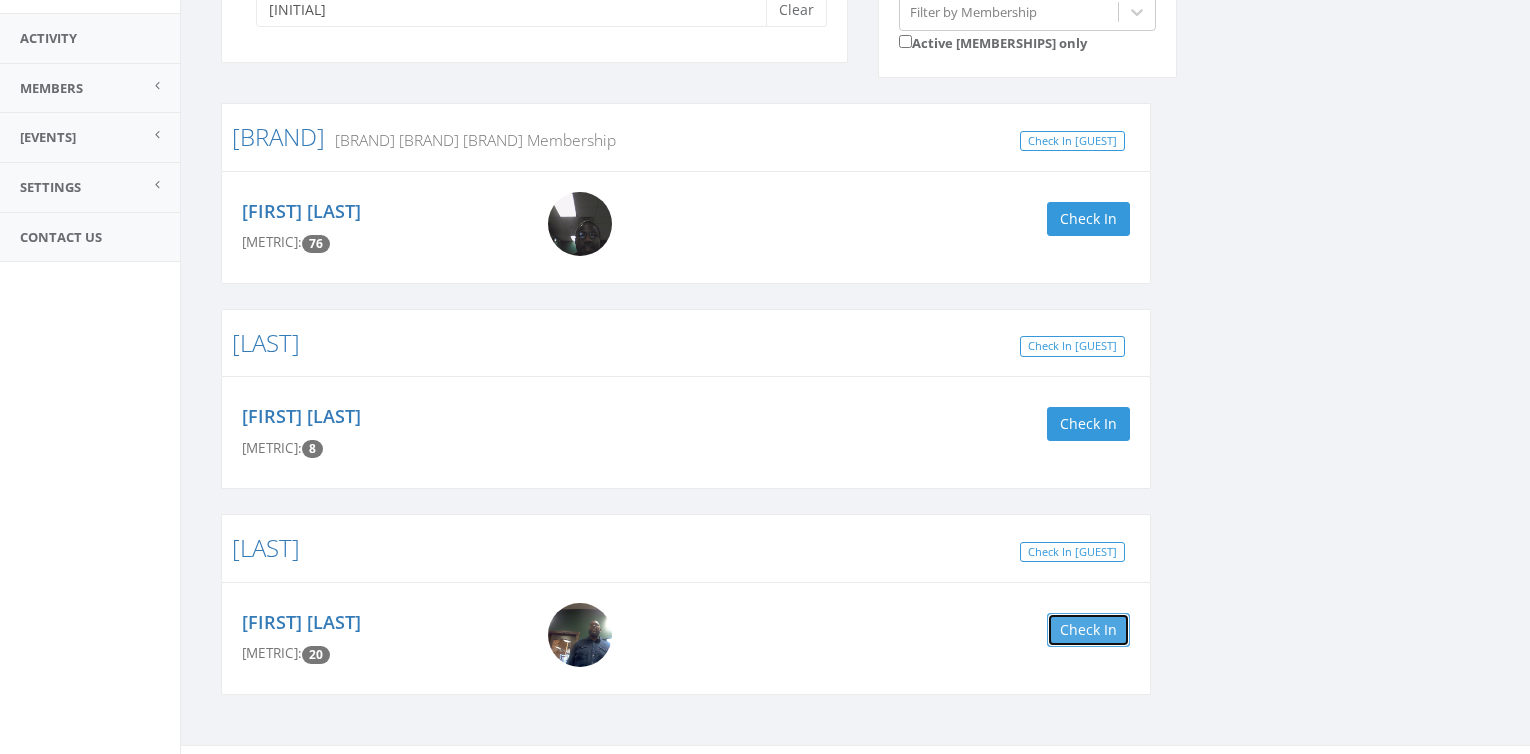 click on "Check In" at bounding box center [1088, 630] 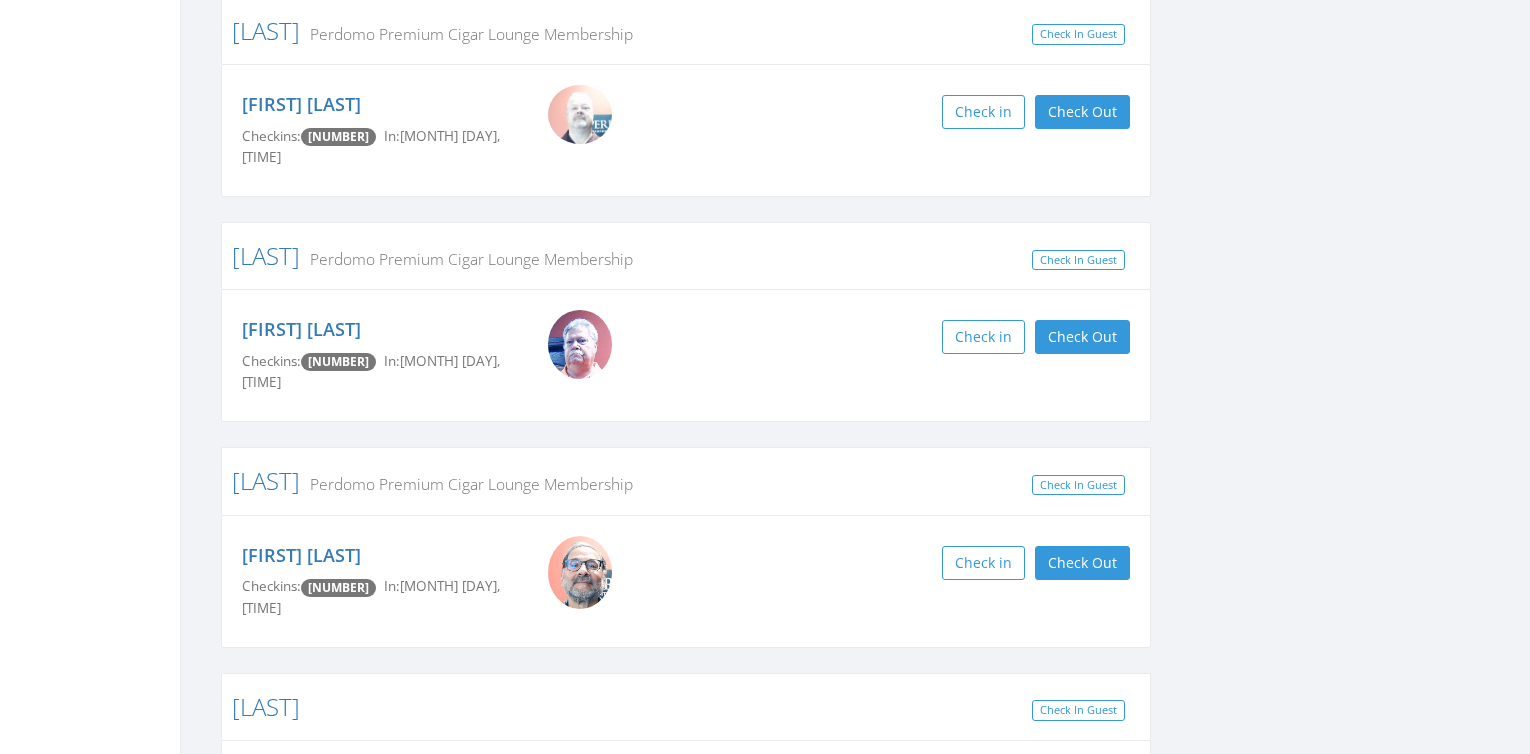 scroll, scrollTop: 600, scrollLeft: 0, axis: vertical 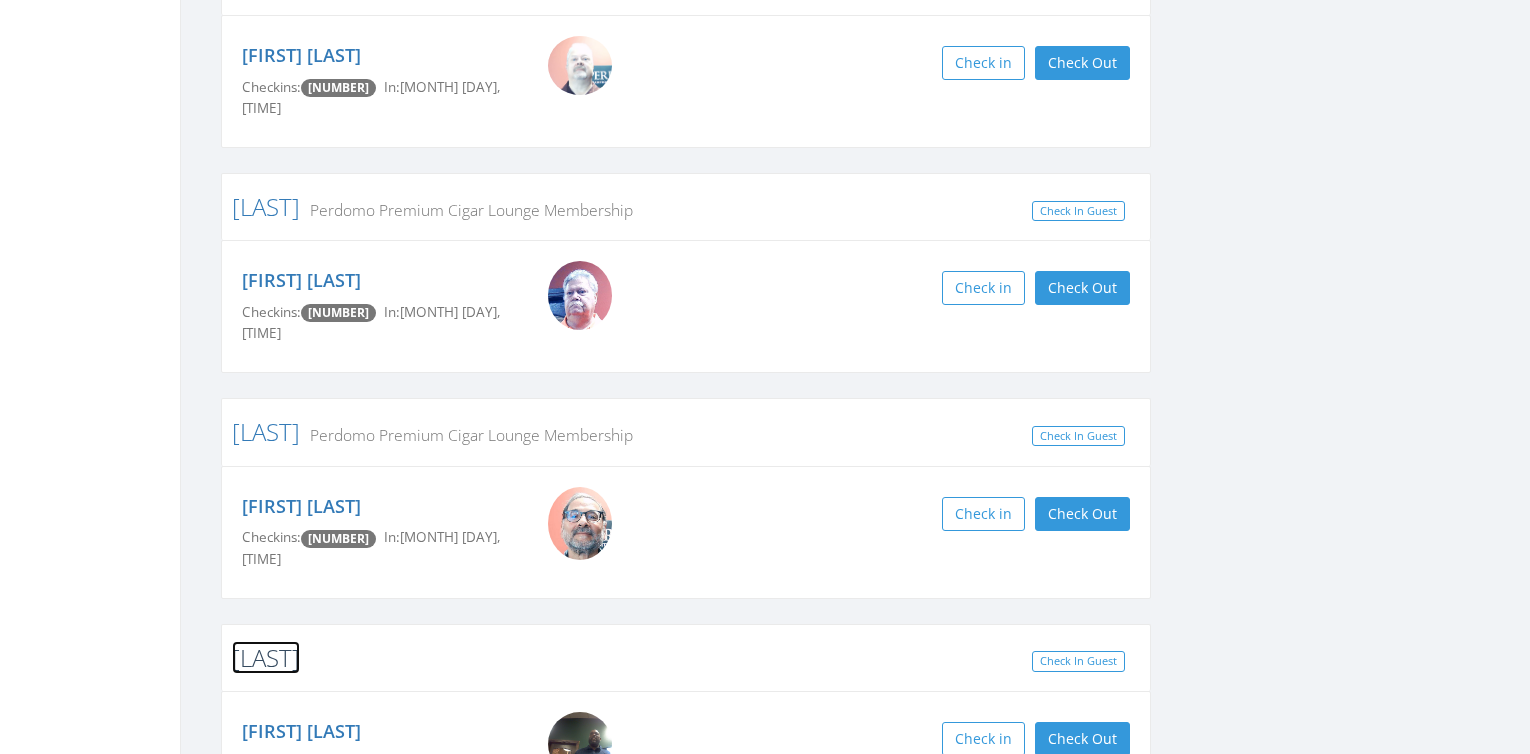 click on "[LAST]" at bounding box center [266, 657] 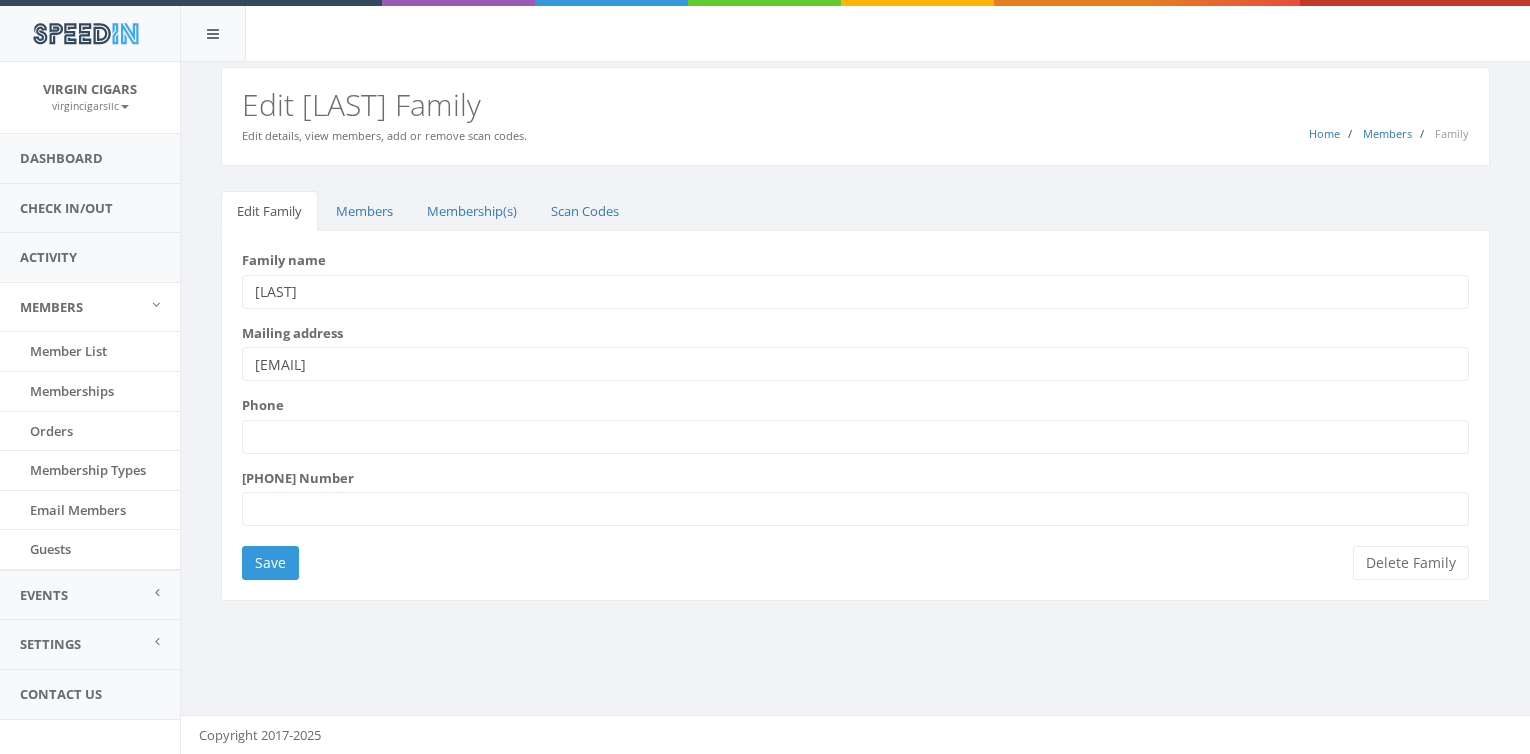 scroll, scrollTop: 0, scrollLeft: 0, axis: both 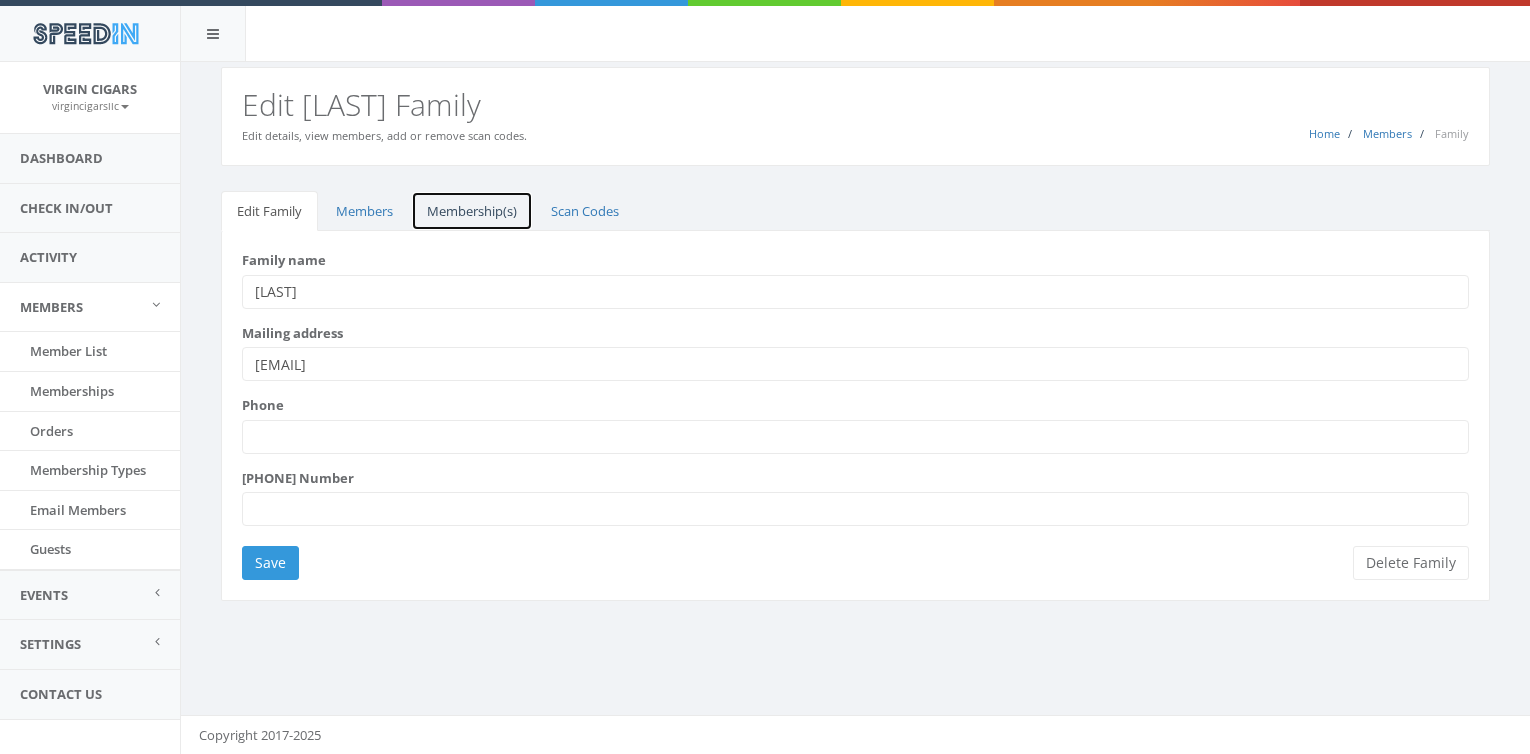 click on "Membership(s)" at bounding box center (472, 211) 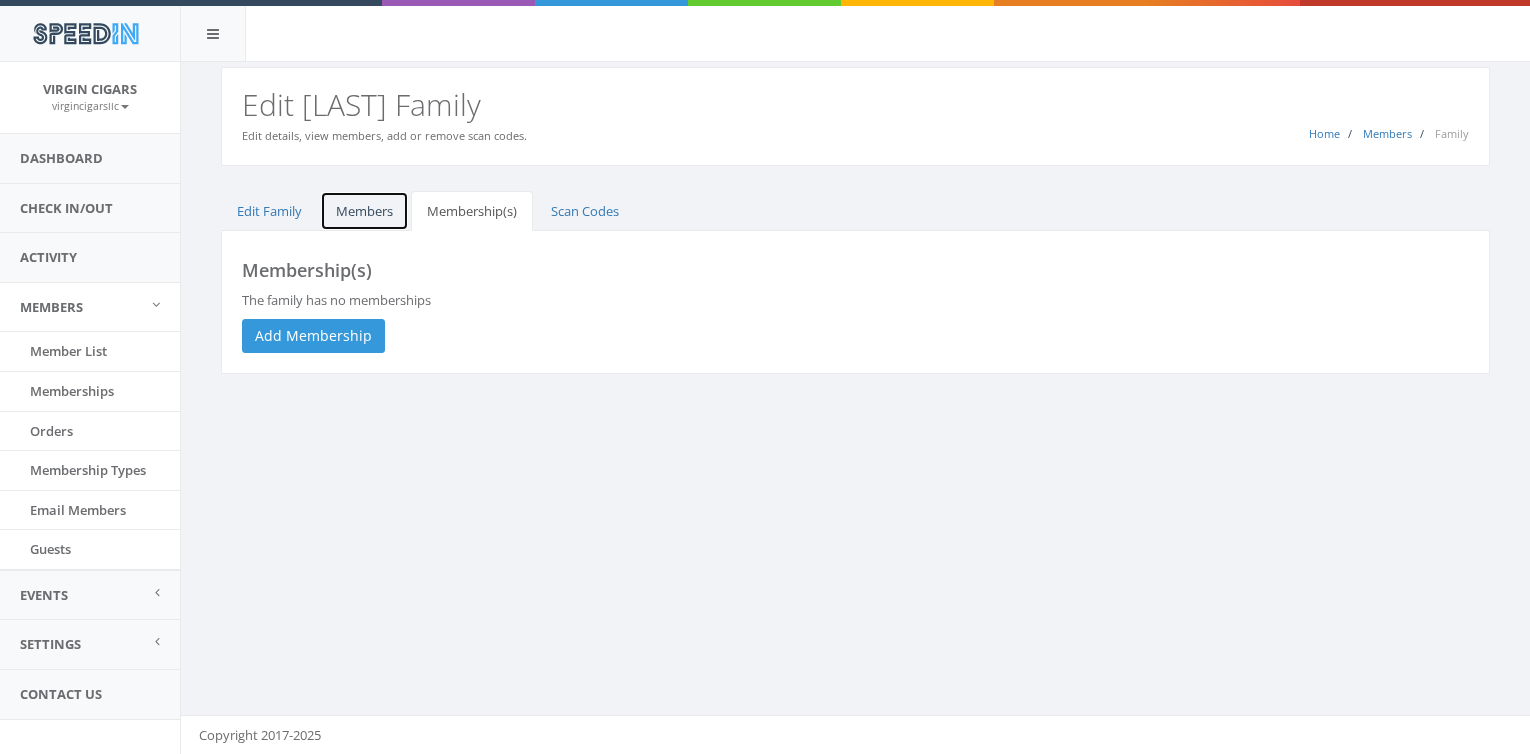 click on "Members" at bounding box center (364, 211) 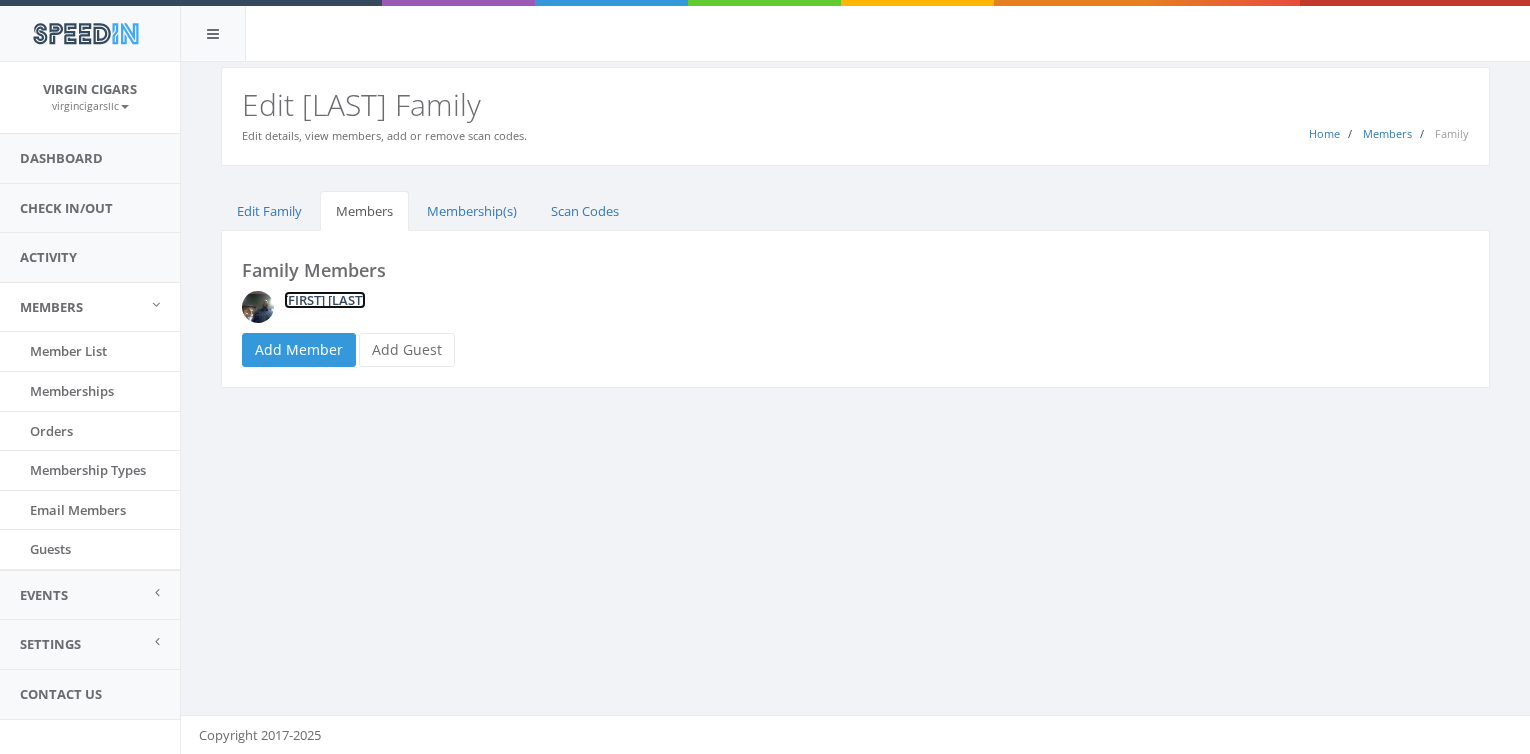 click on "[FIRST] [LAST]" at bounding box center [325, 300] 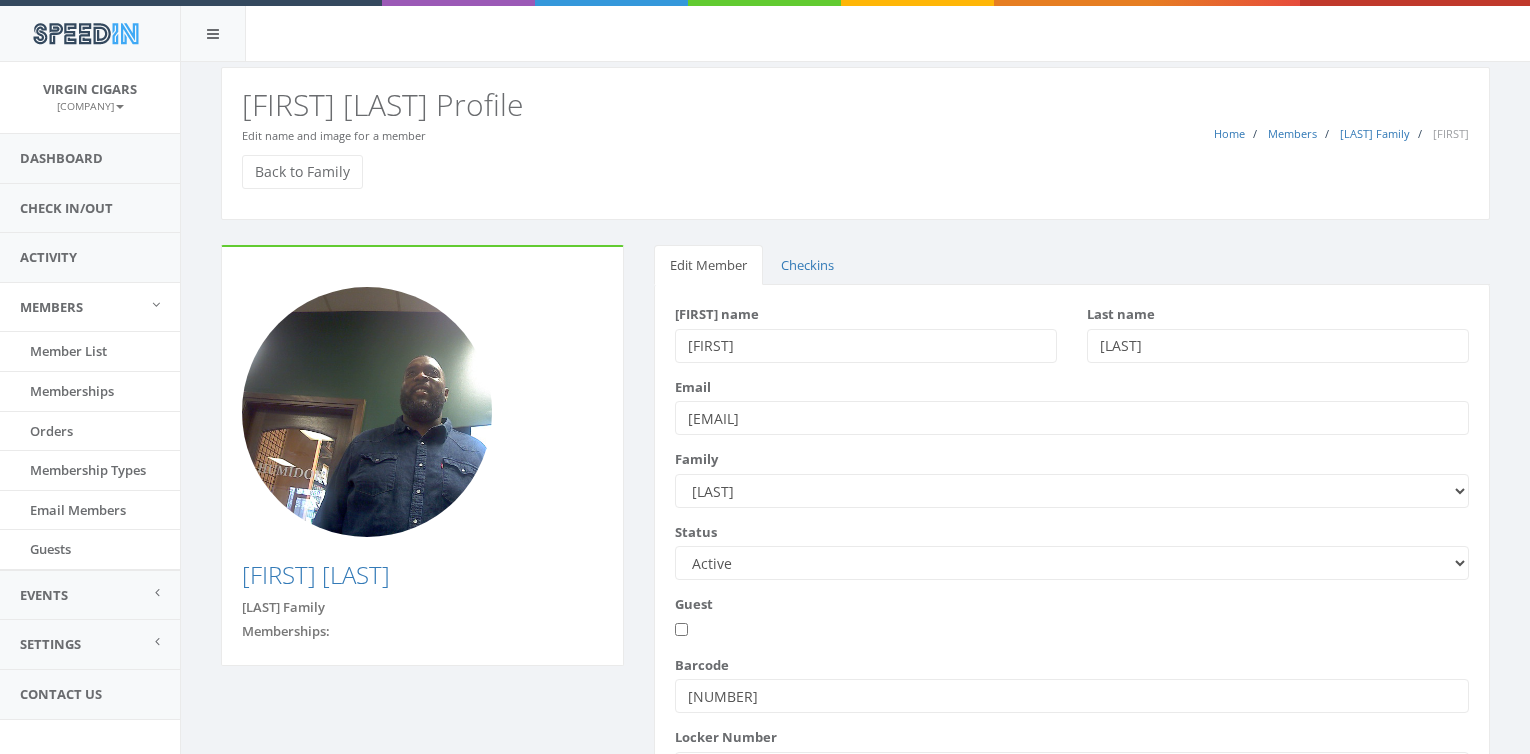 scroll, scrollTop: 0, scrollLeft: 0, axis: both 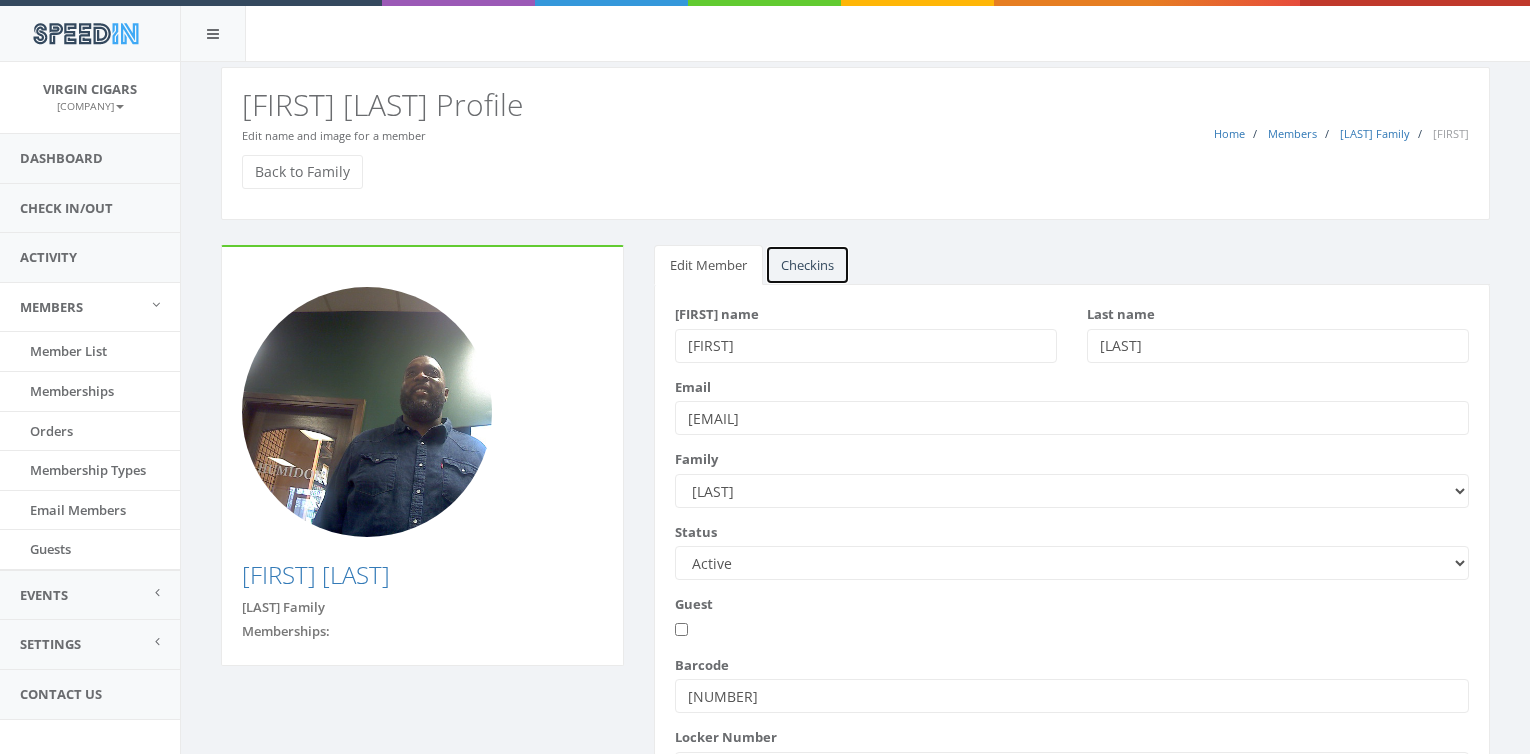 click on "Checkins" at bounding box center (807, 265) 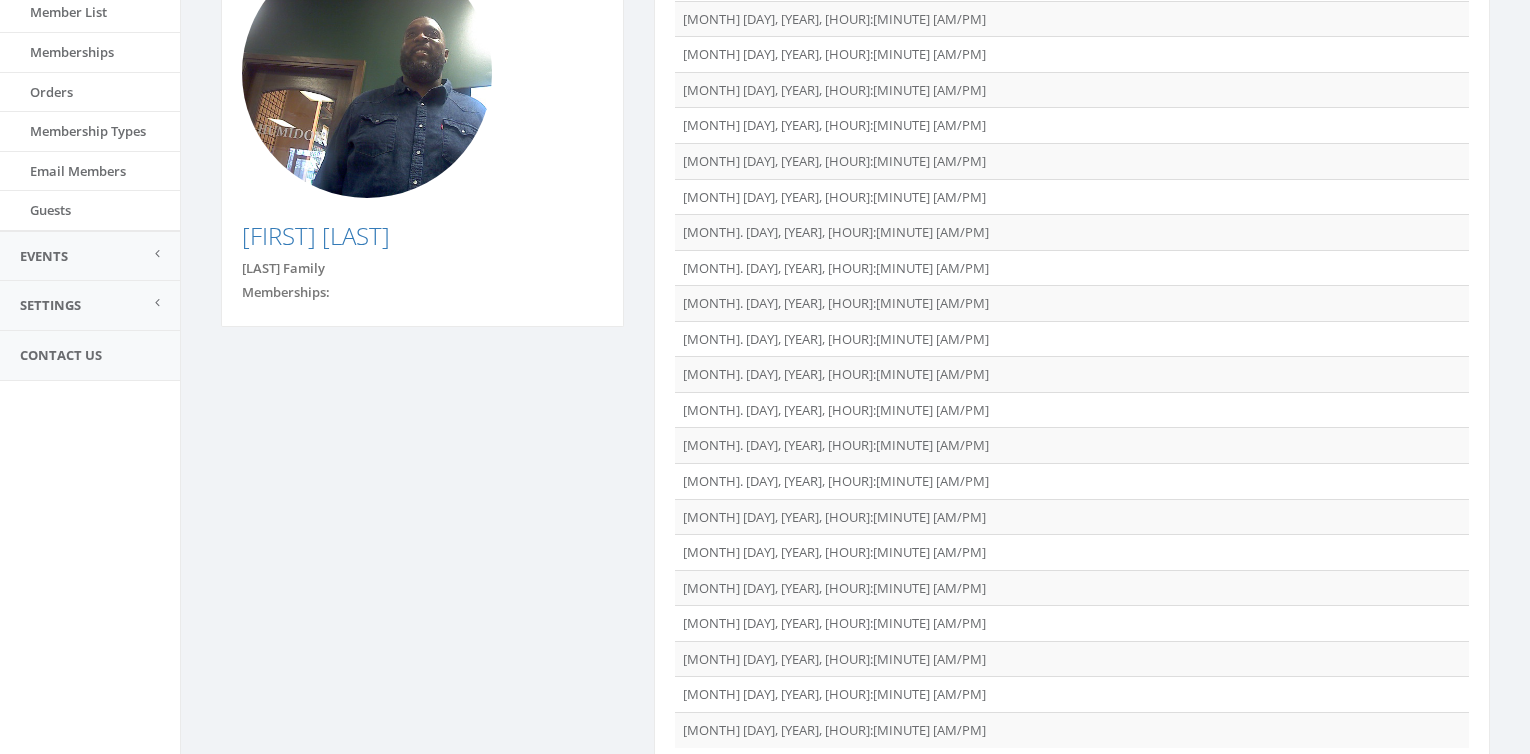 scroll, scrollTop: 0, scrollLeft: 0, axis: both 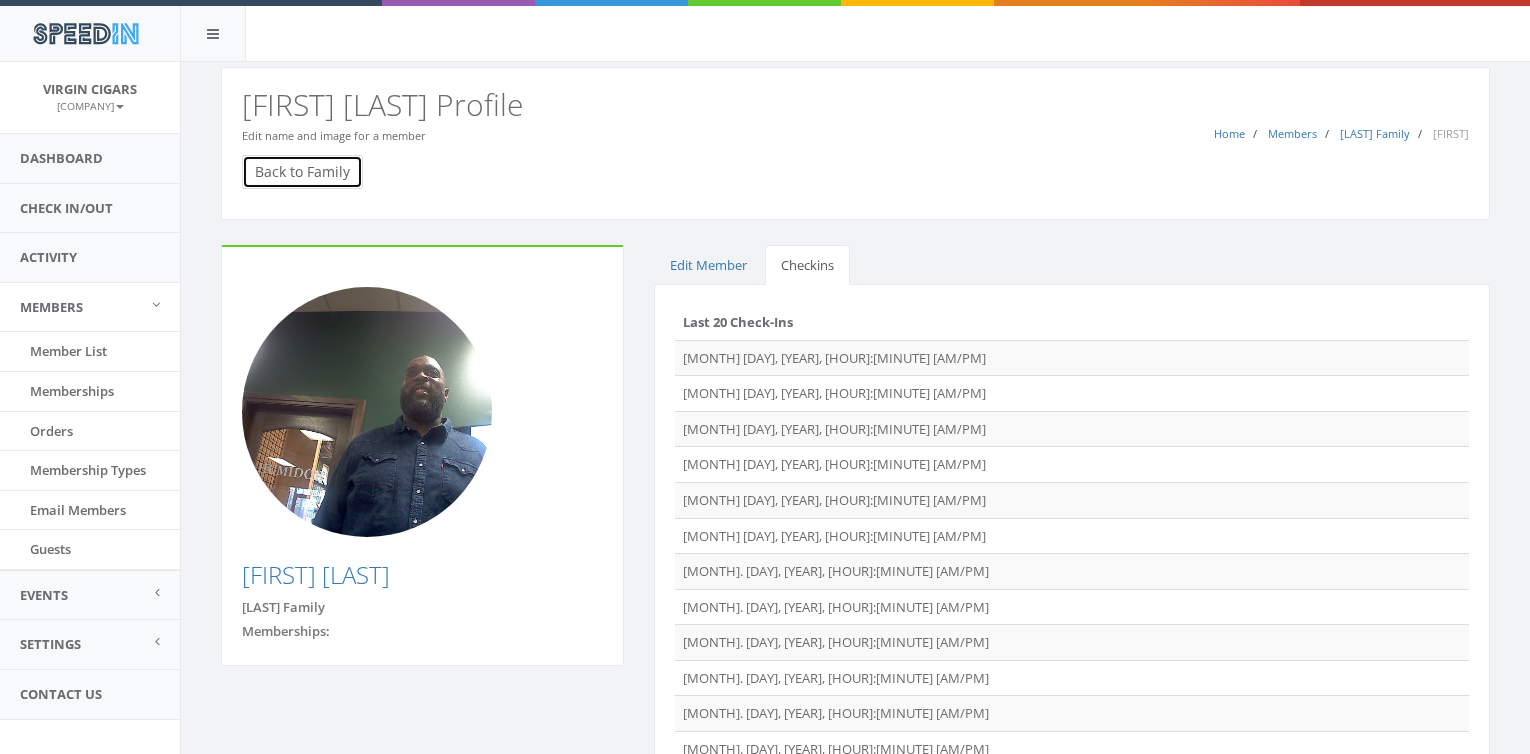 click on "Back to Family" at bounding box center [302, 172] 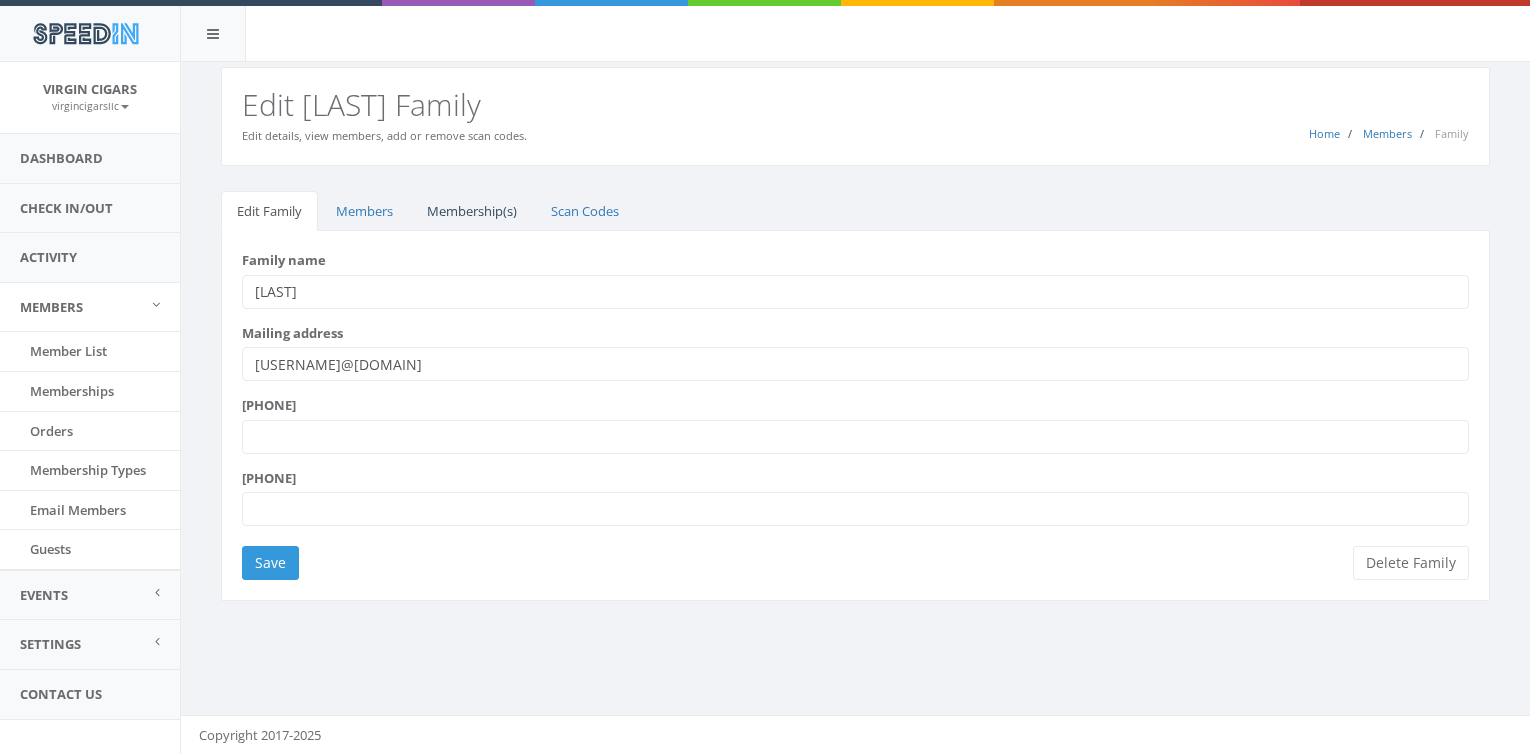 scroll, scrollTop: 0, scrollLeft: 0, axis: both 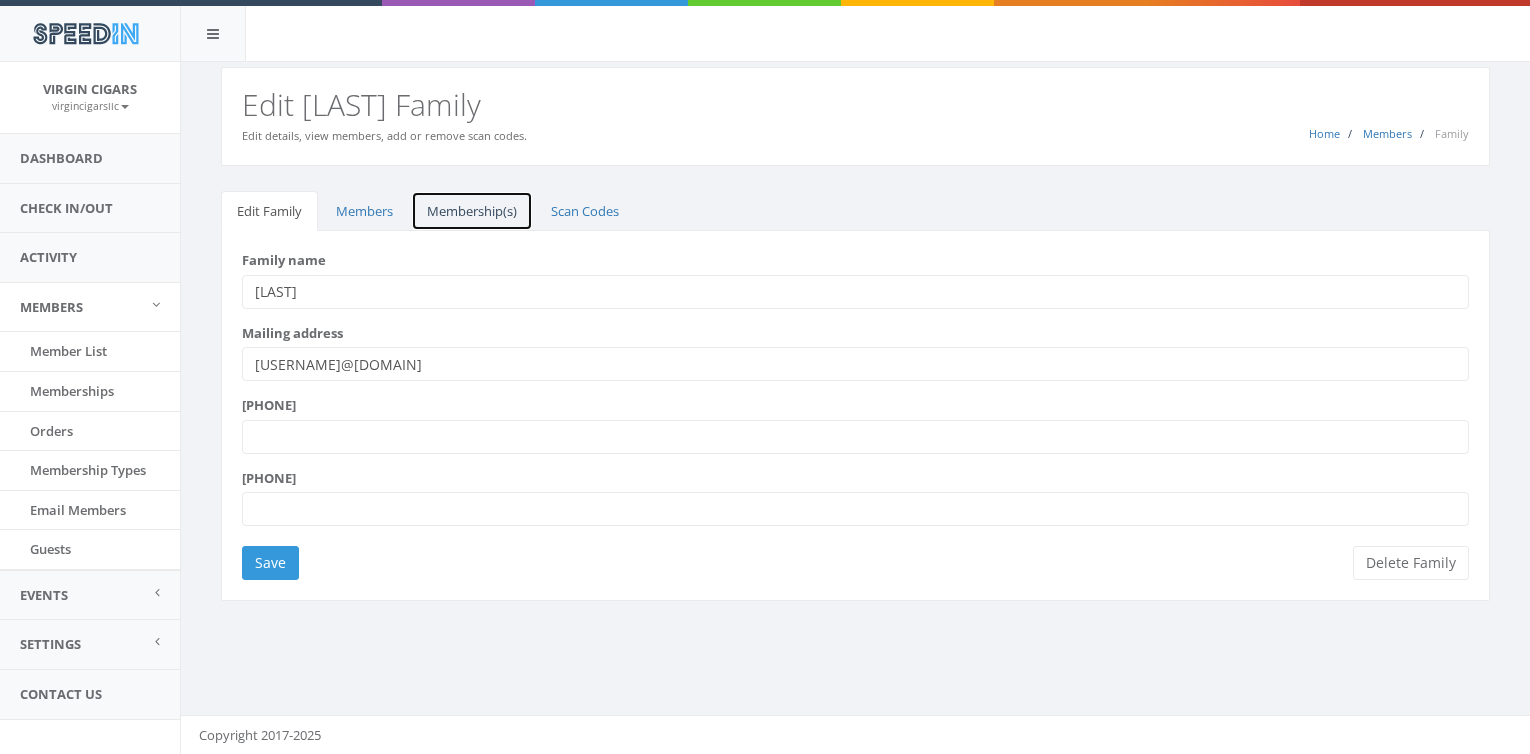 click on "Membership(s)" at bounding box center [472, 211] 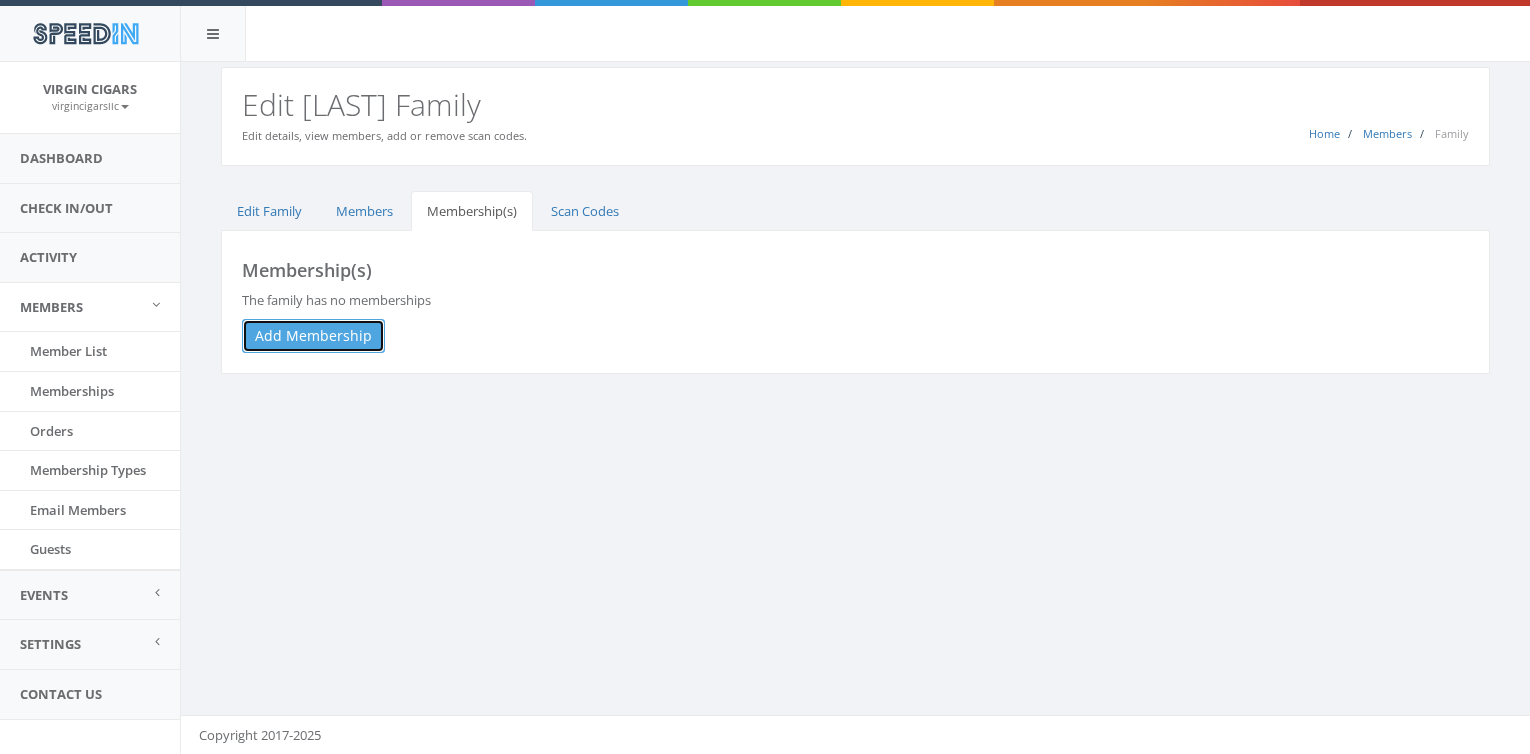 click on "Add Membership" at bounding box center (313, 336) 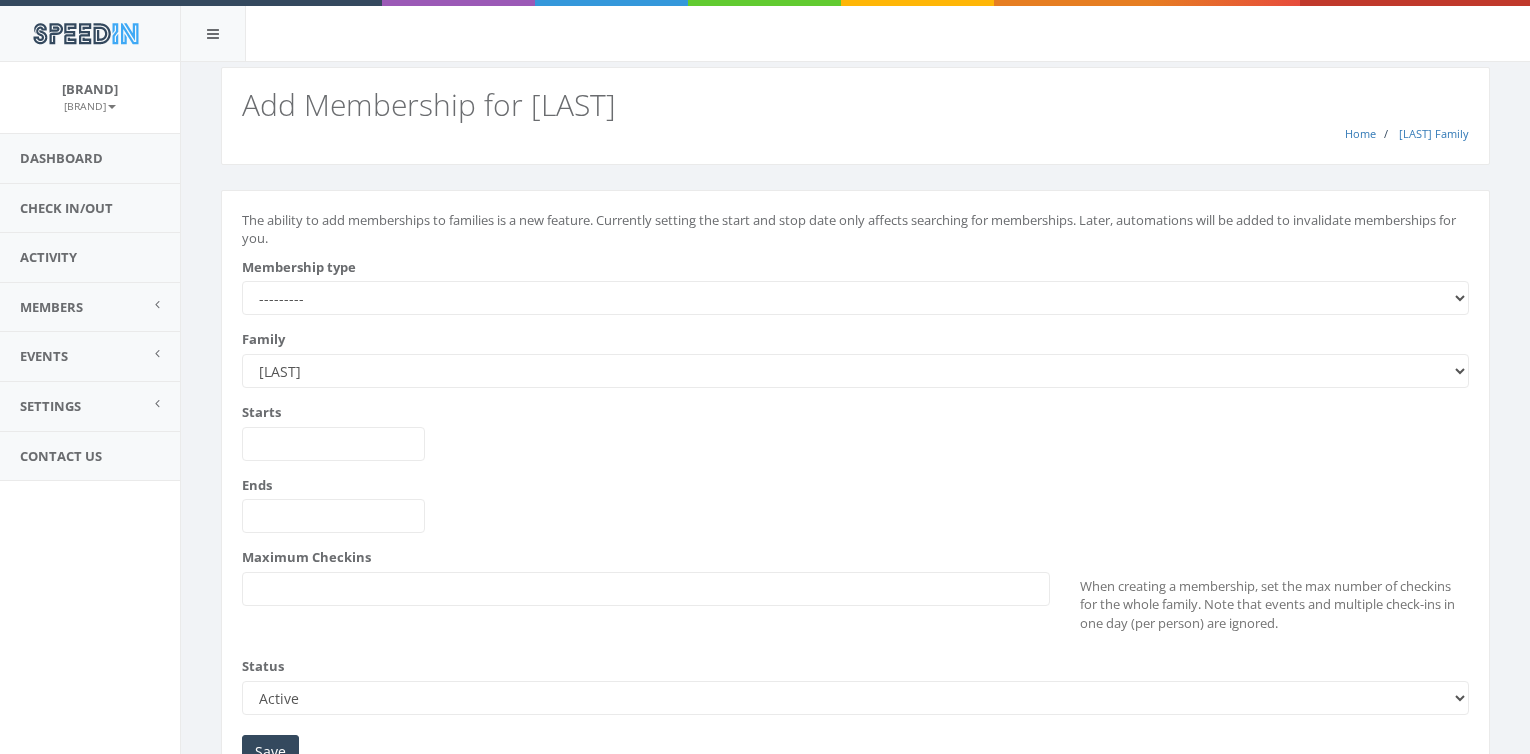 scroll, scrollTop: 0, scrollLeft: 0, axis: both 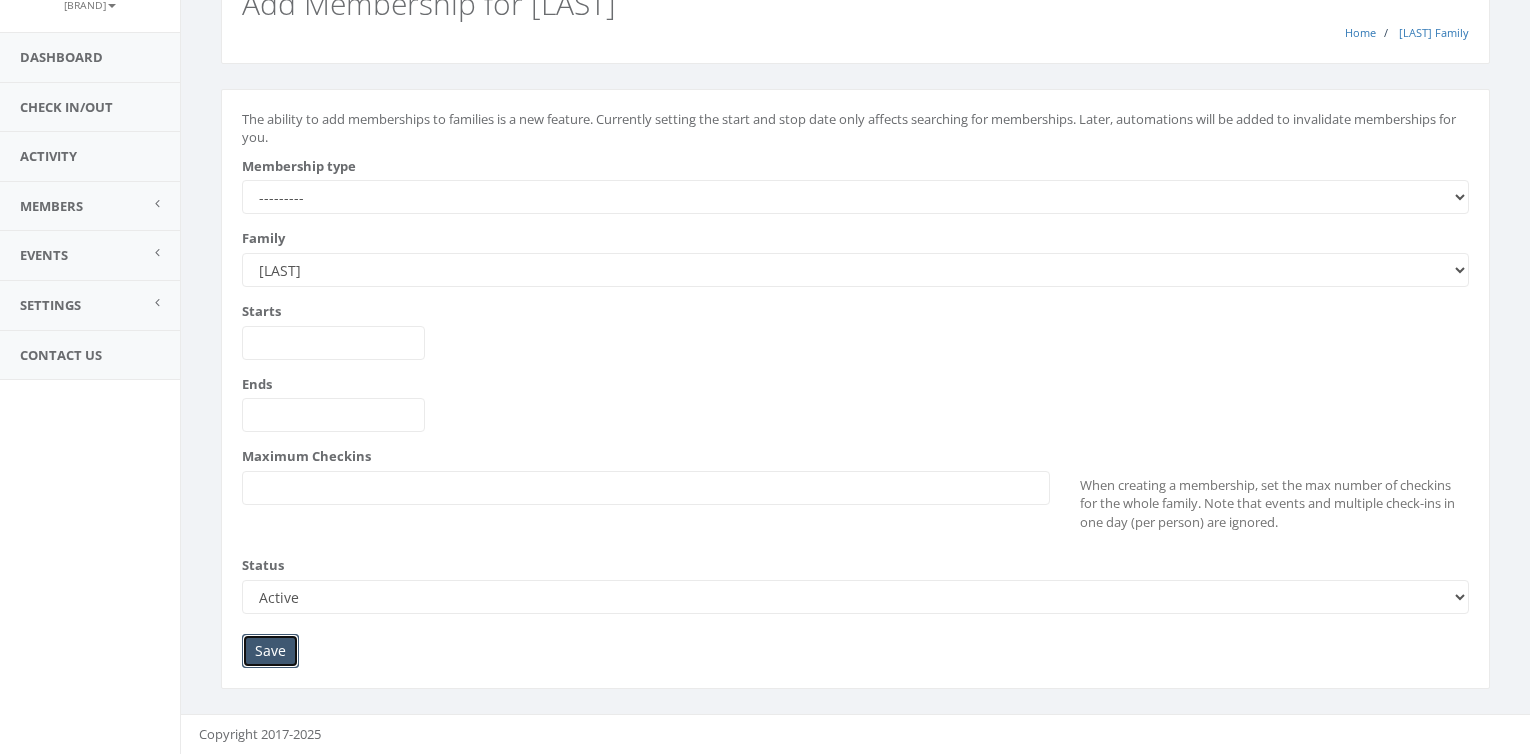 click on "Save" at bounding box center [270, 651] 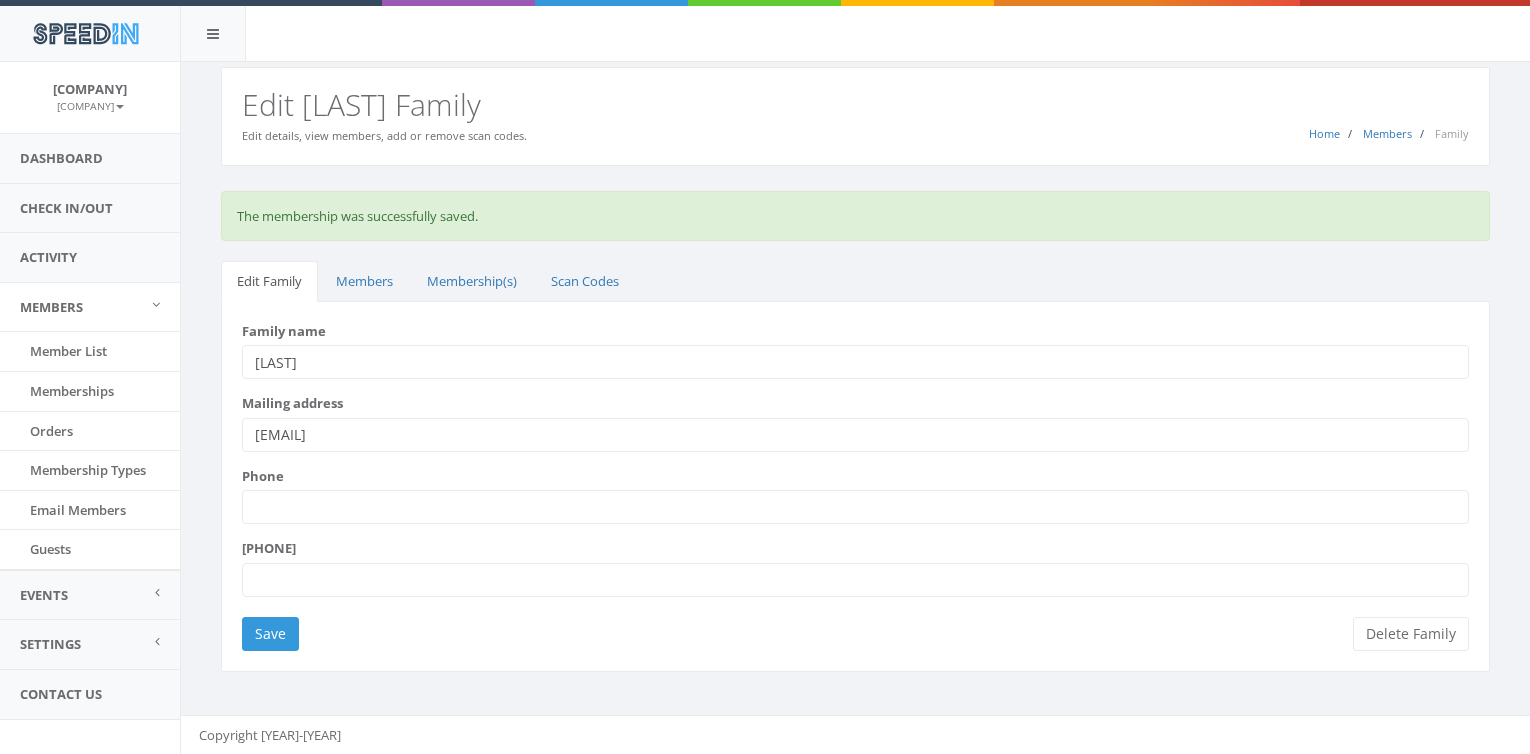 scroll, scrollTop: 0, scrollLeft: 0, axis: both 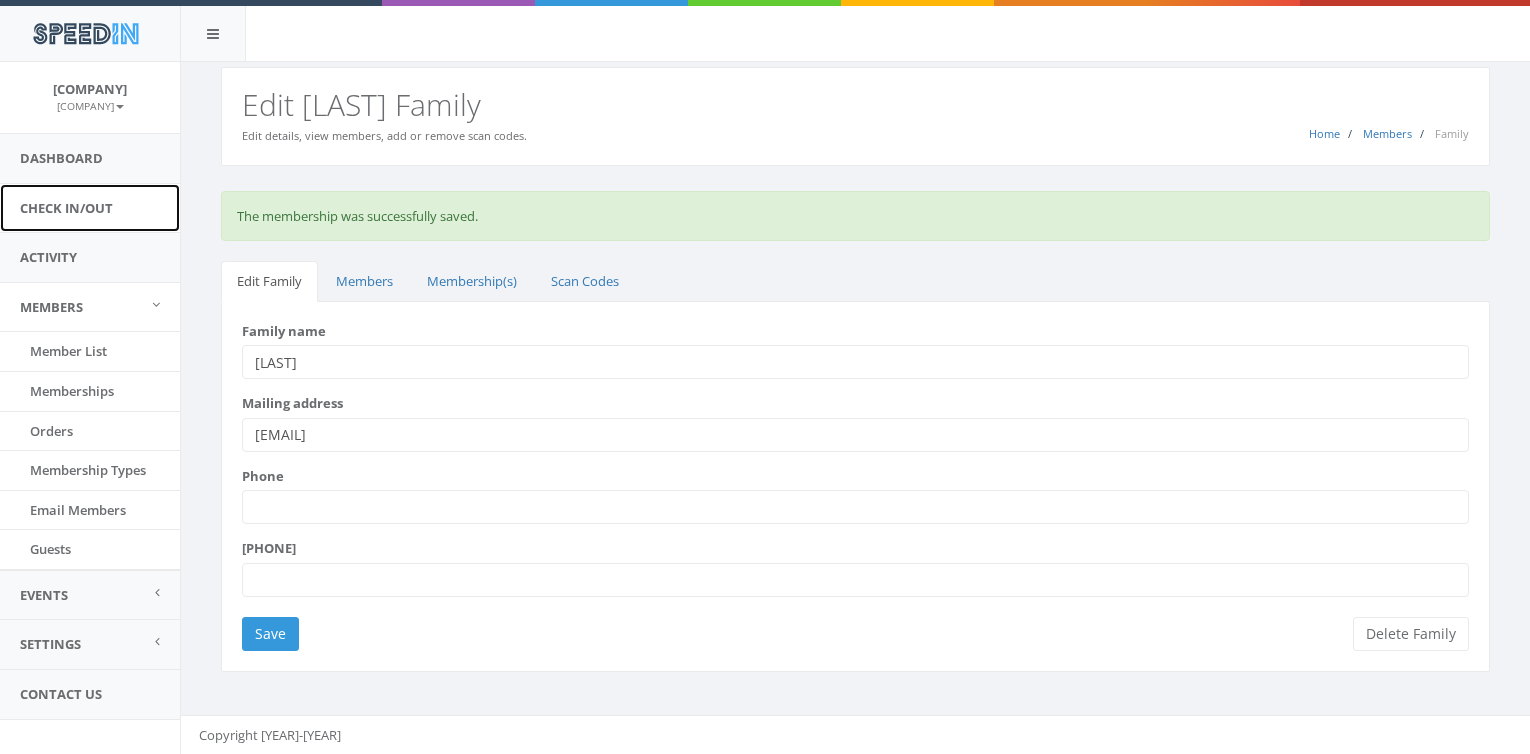 click on "Check In/Out" at bounding box center (90, 208) 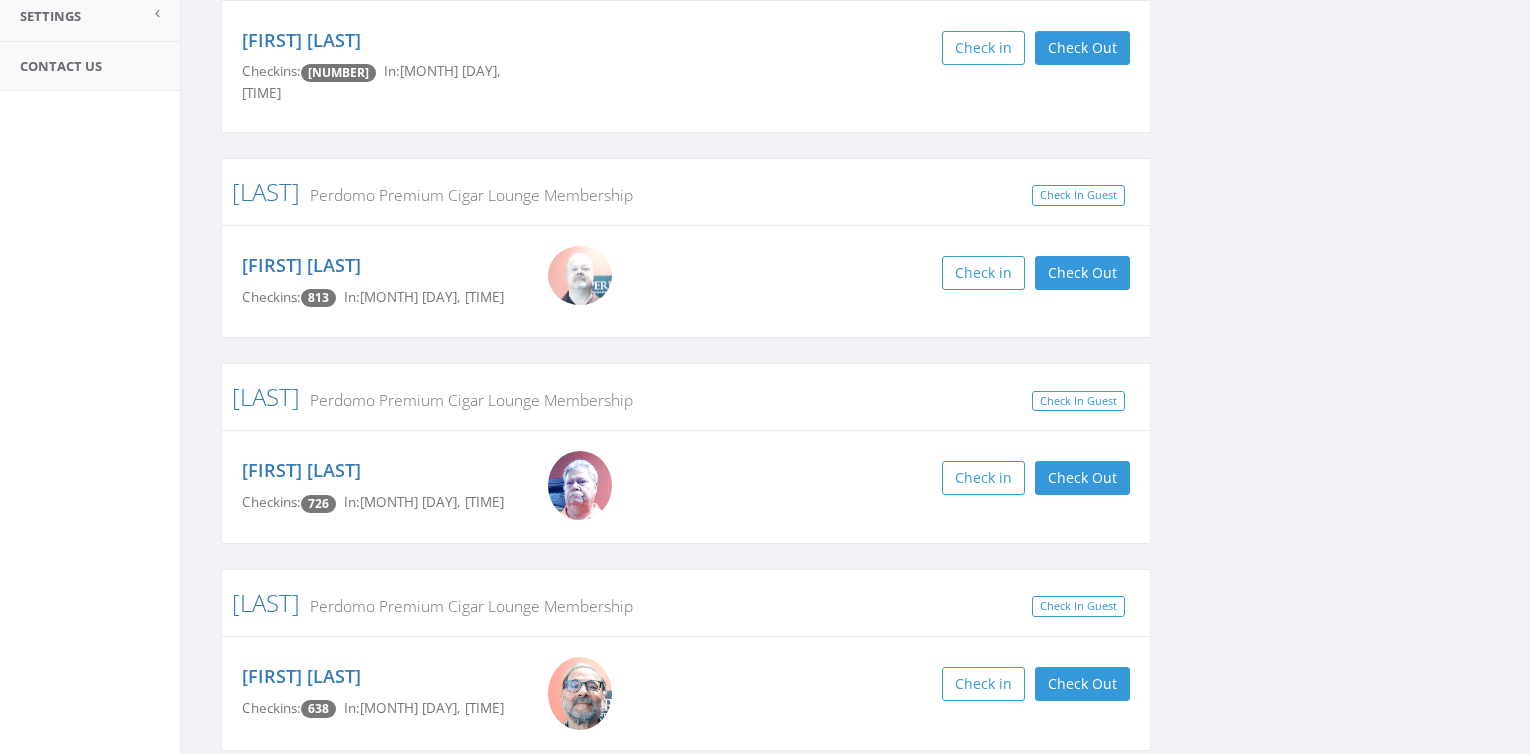 scroll, scrollTop: 0, scrollLeft: 0, axis: both 